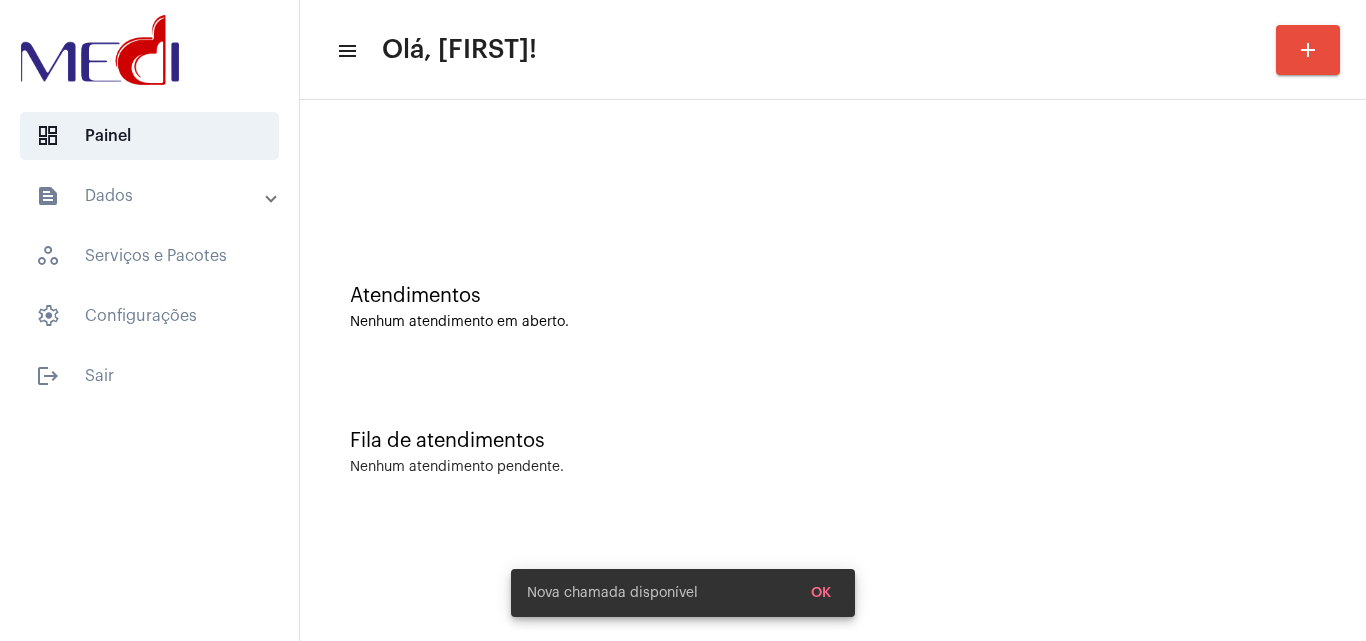 scroll, scrollTop: 0, scrollLeft: 0, axis: both 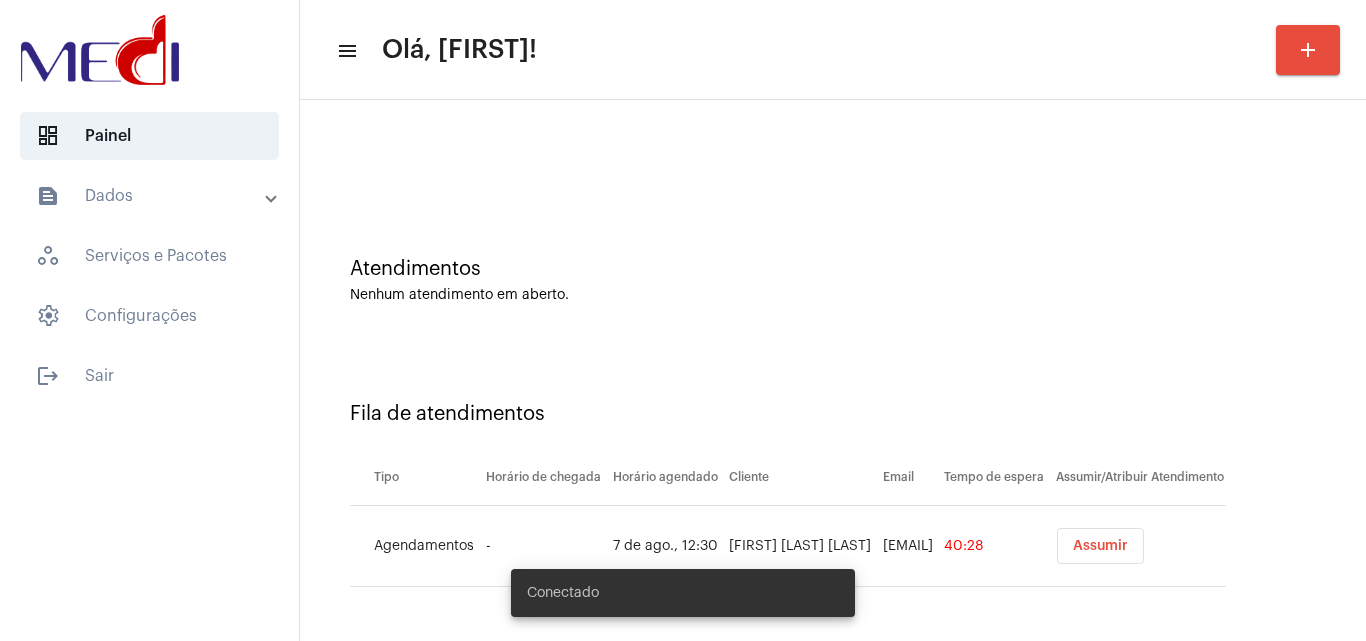 click on "Assumir" at bounding box center [1100, 546] 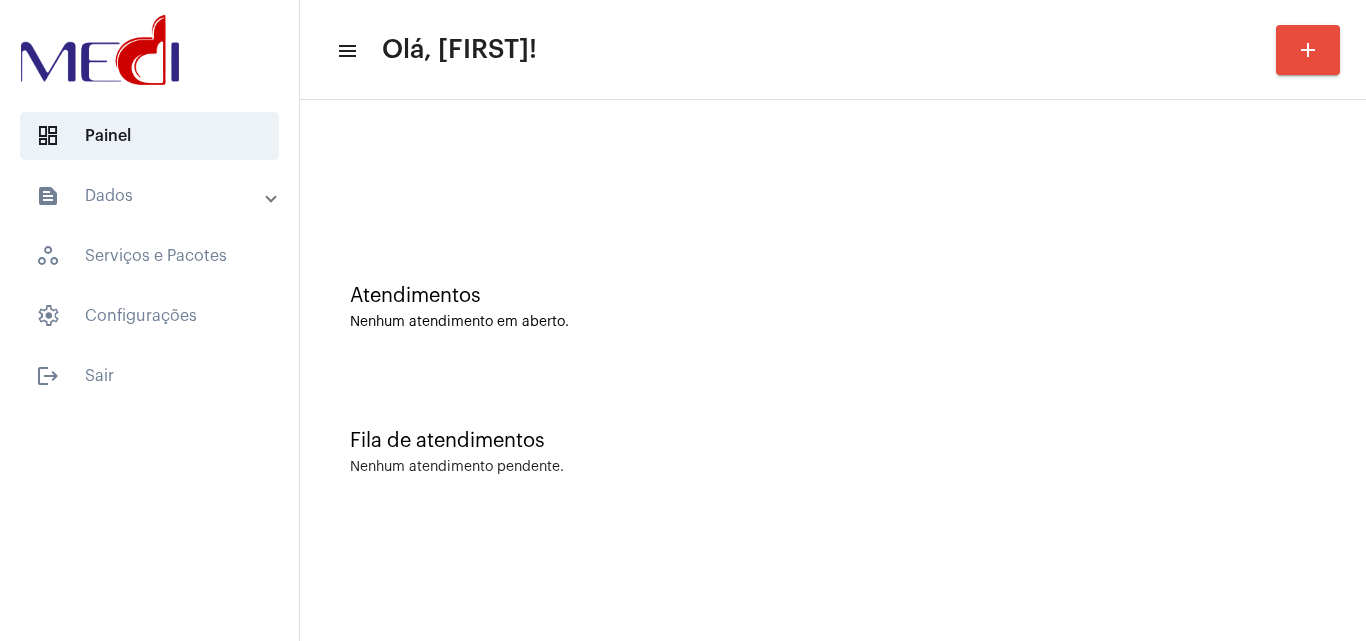 scroll, scrollTop: 0, scrollLeft: 0, axis: both 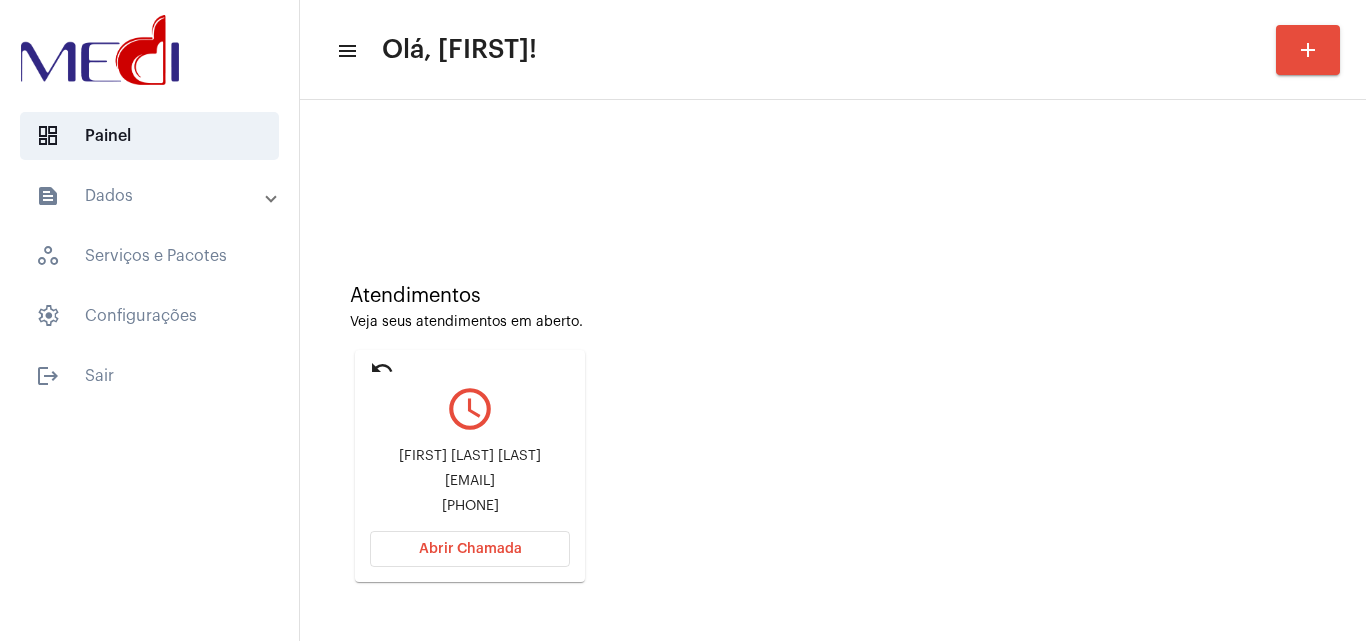 click on "silvalinscorreia@gmail.com" 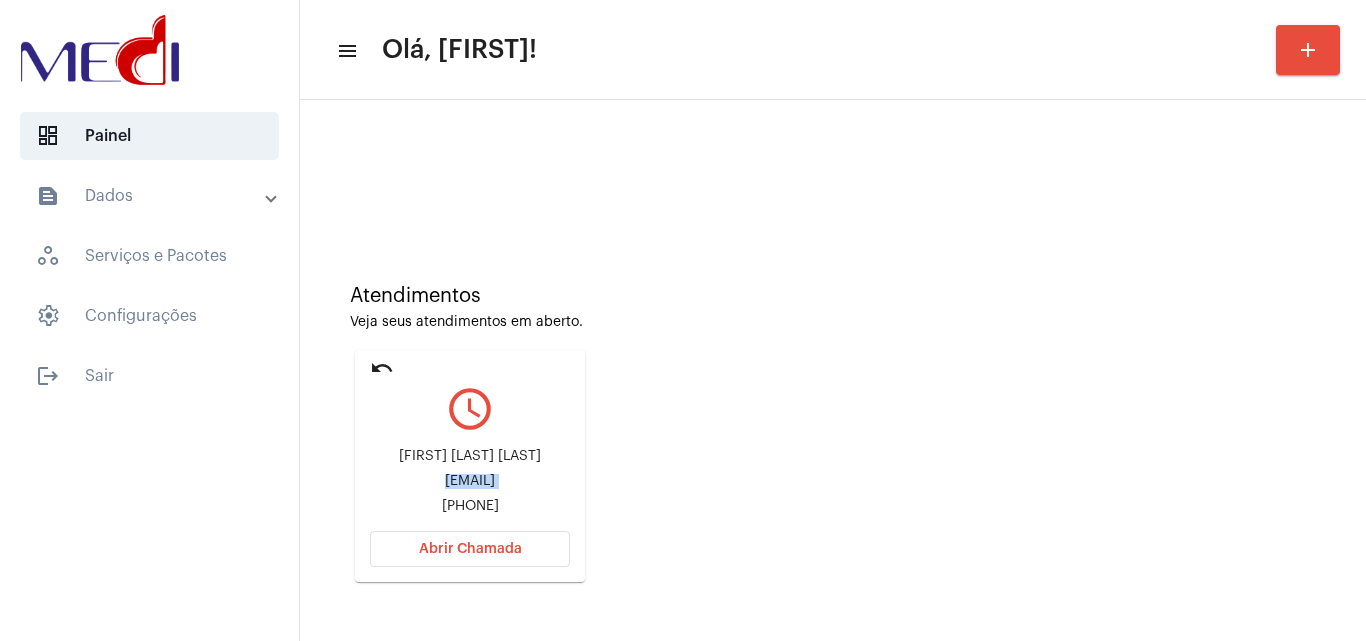 click on "silvalinscorreia@gmail.com" 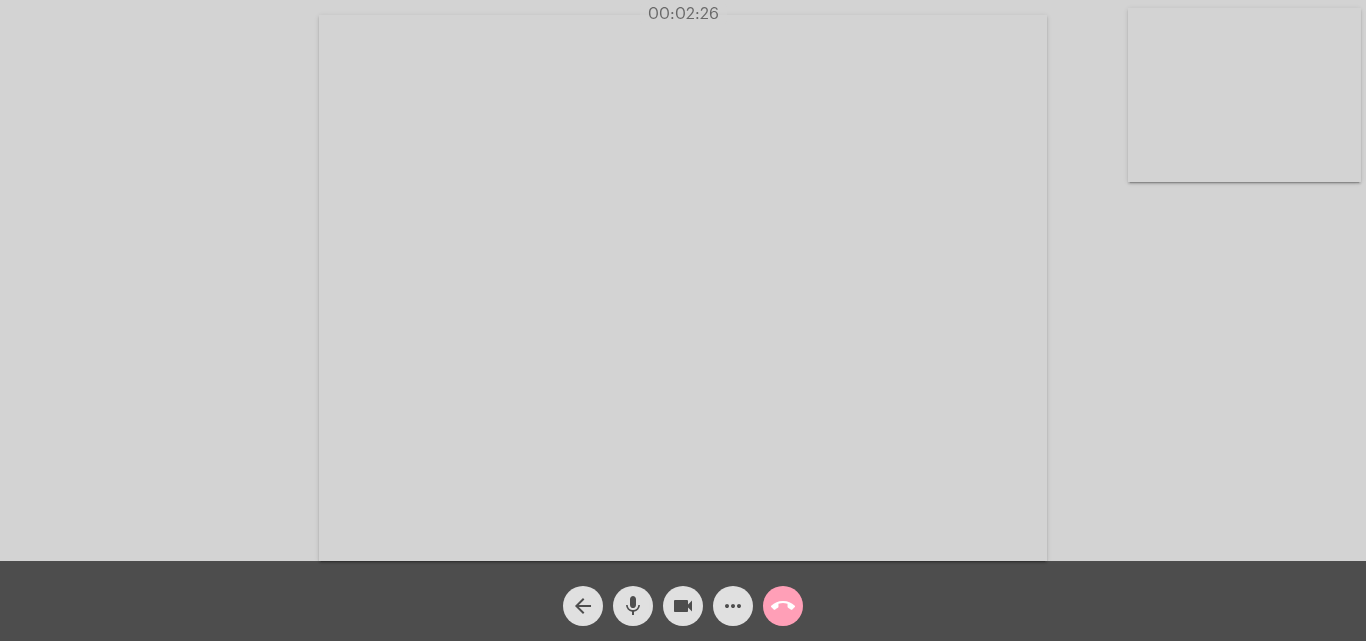click on "call_end" 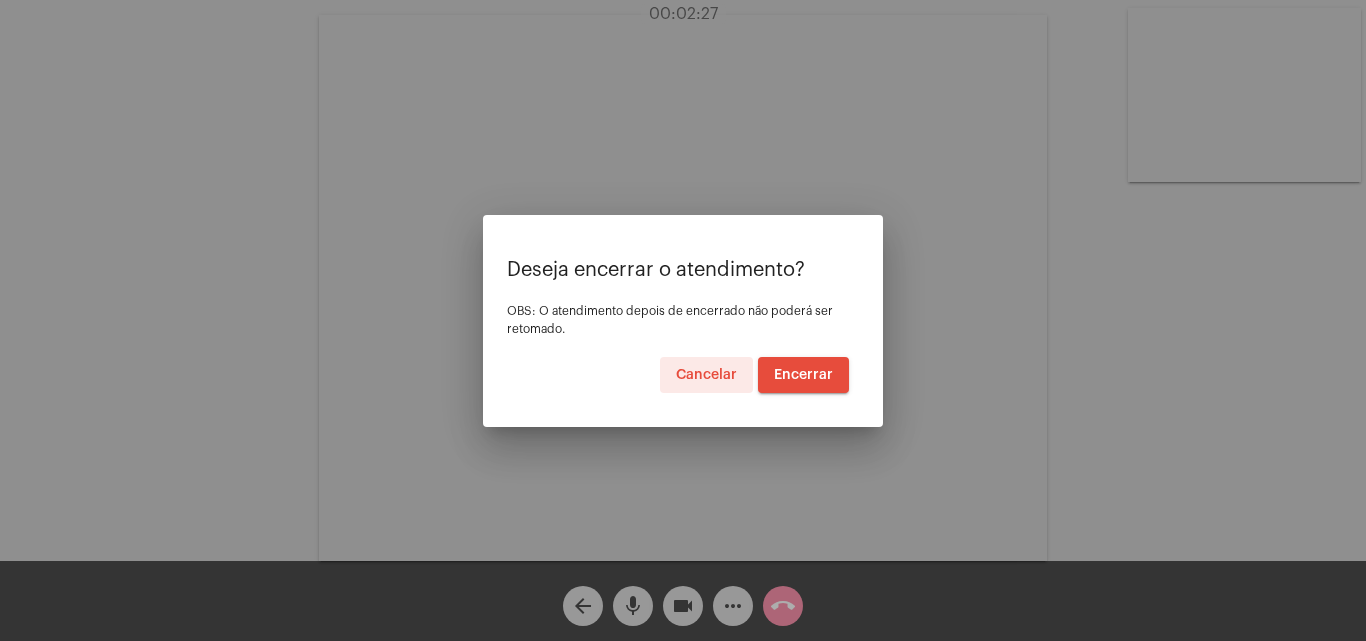 drag, startPoint x: 817, startPoint y: 375, endPoint x: 839, endPoint y: 373, distance: 22.090721 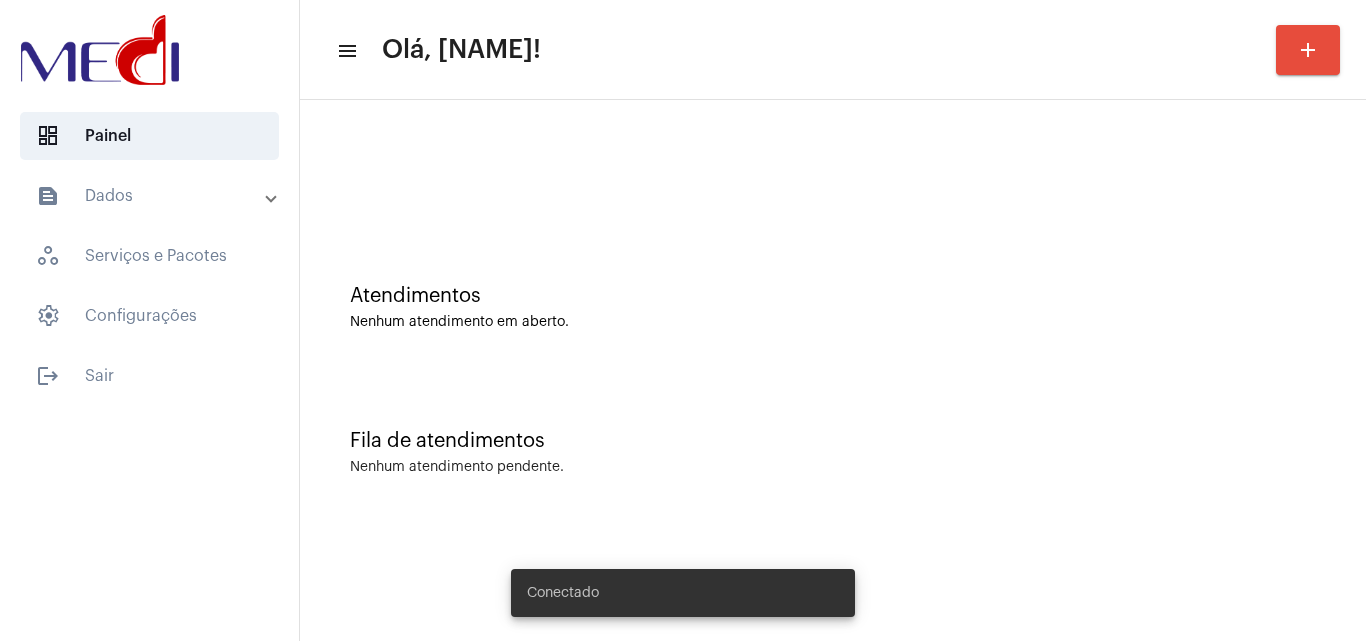 scroll, scrollTop: 0, scrollLeft: 0, axis: both 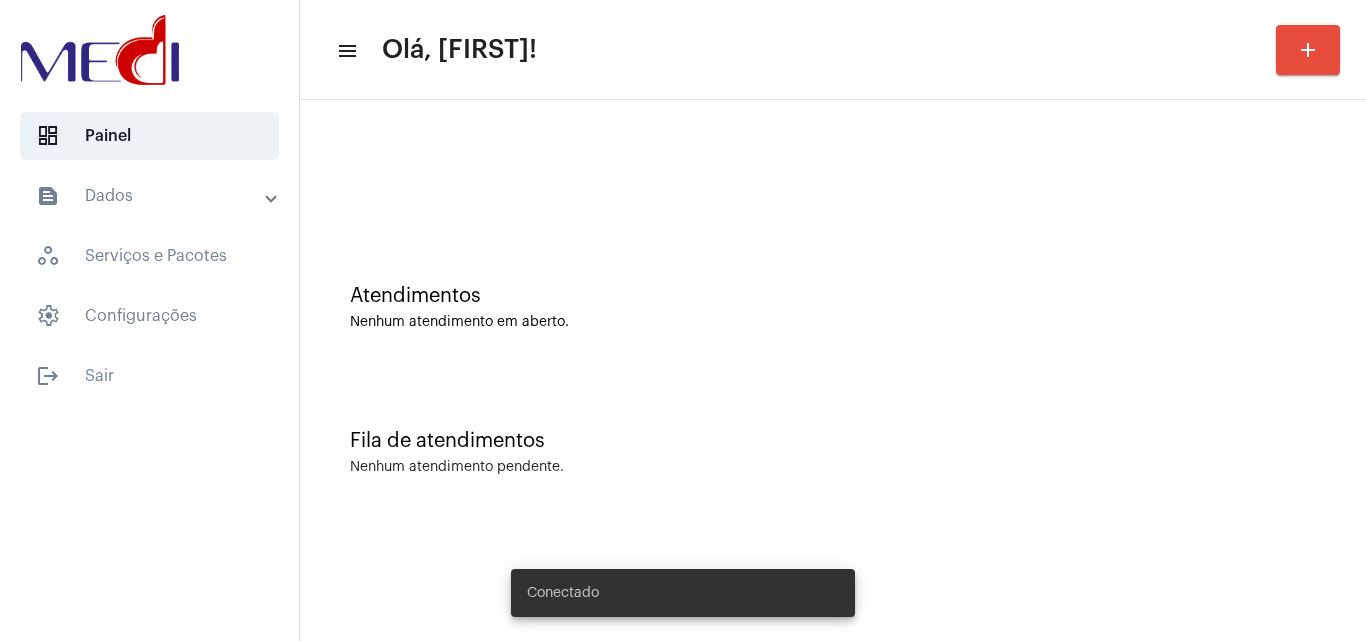 click on "add" 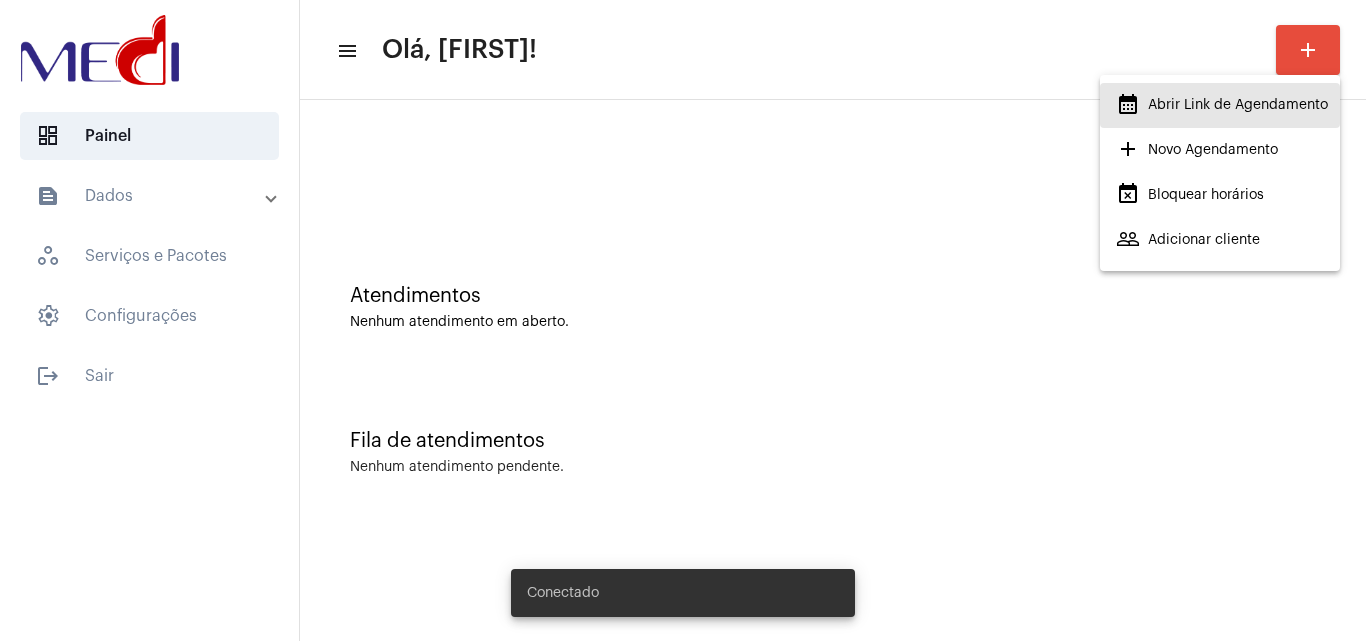 drag, startPoint x: 1242, startPoint y: 113, endPoint x: 1243, endPoint y: 102, distance: 11.045361 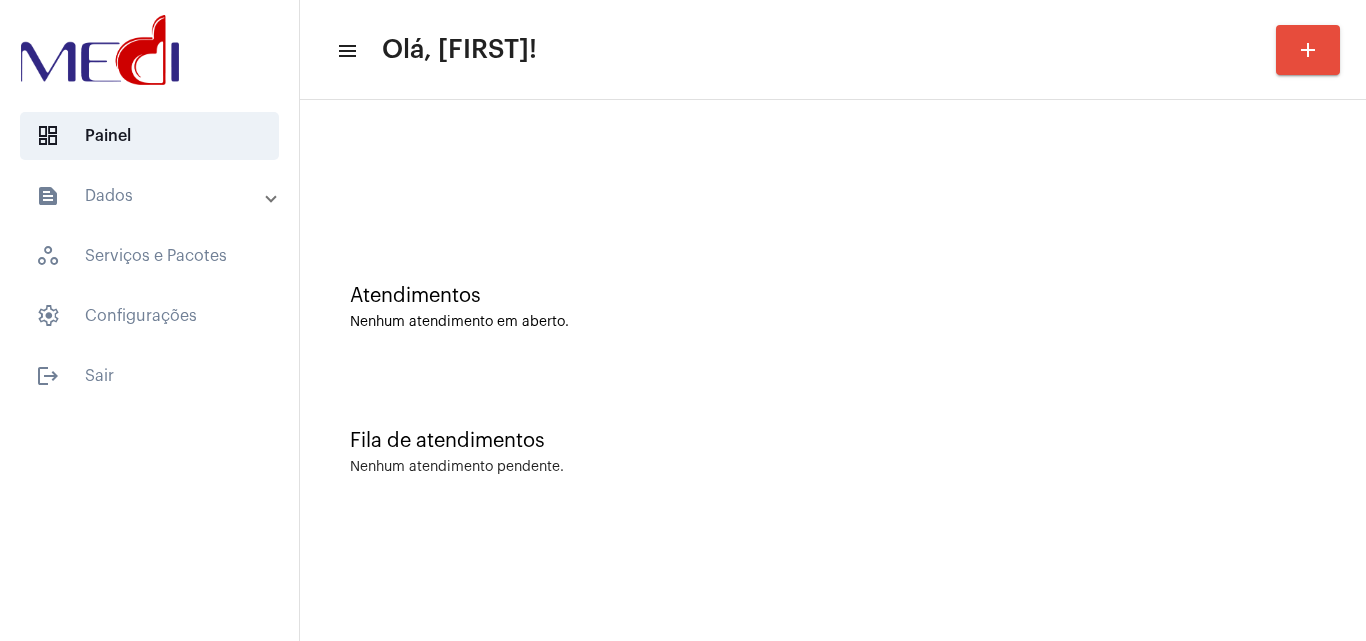 type 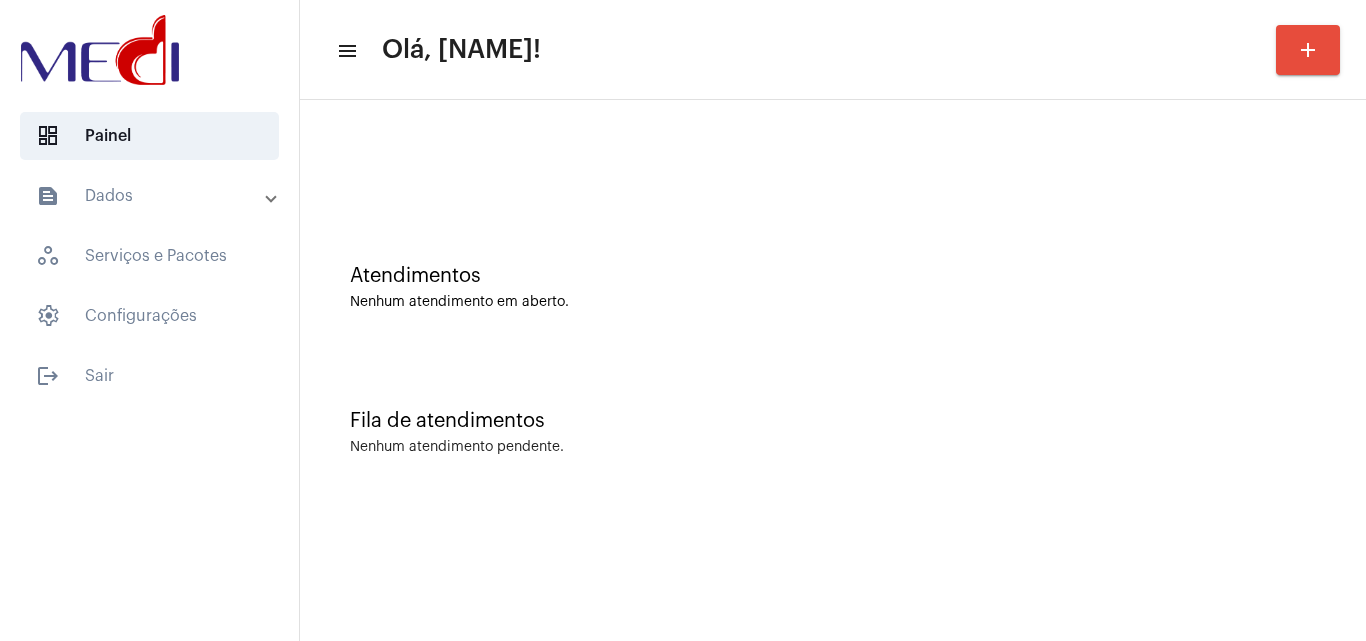 scroll, scrollTop: 0, scrollLeft: 0, axis: both 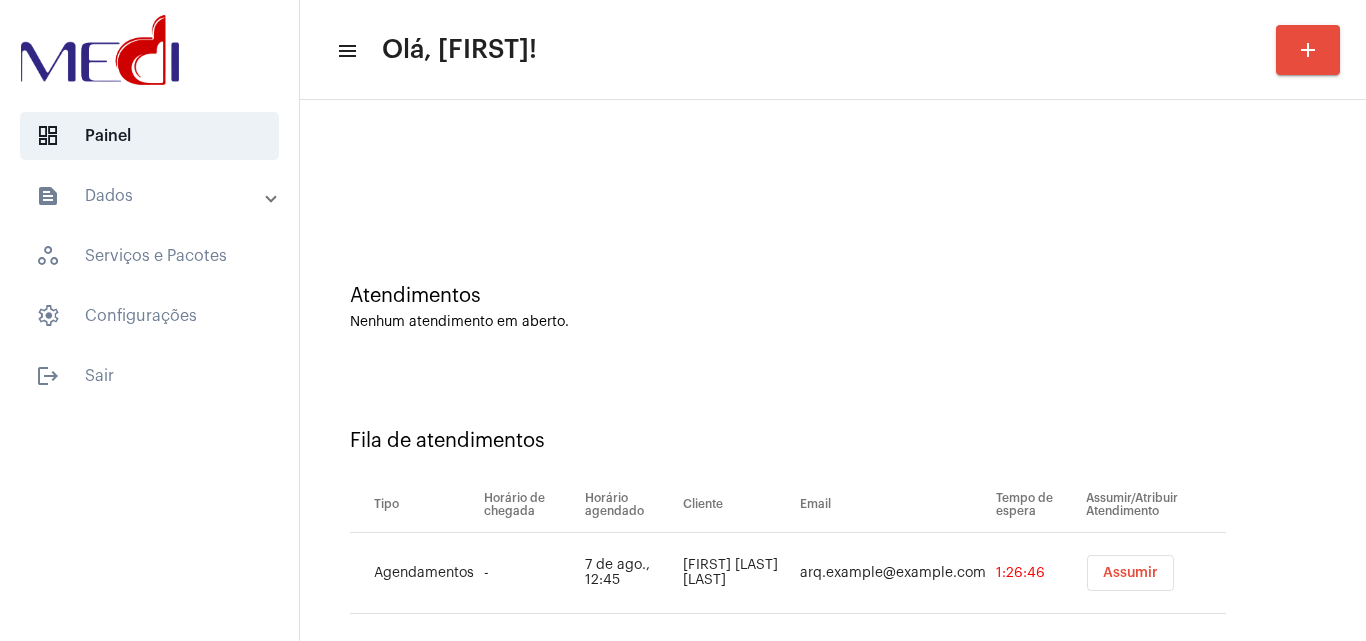 click on "Assumir" at bounding box center (1130, 573) 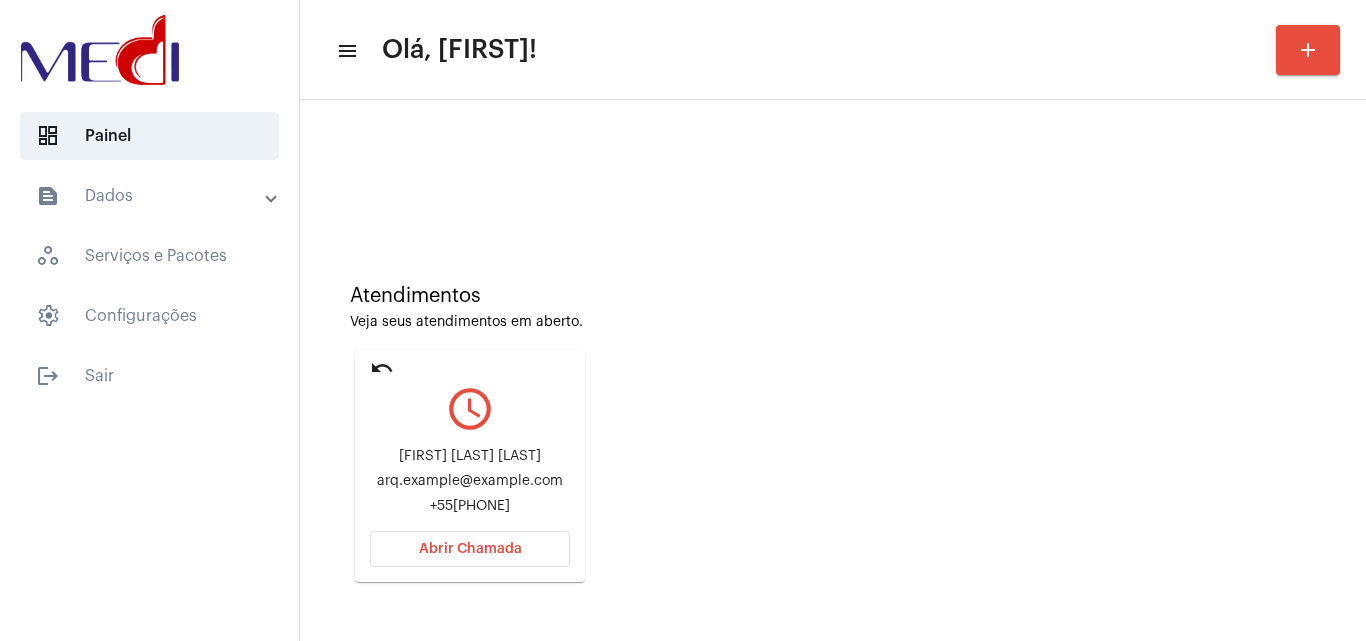 scroll, scrollTop: 141, scrollLeft: 0, axis: vertical 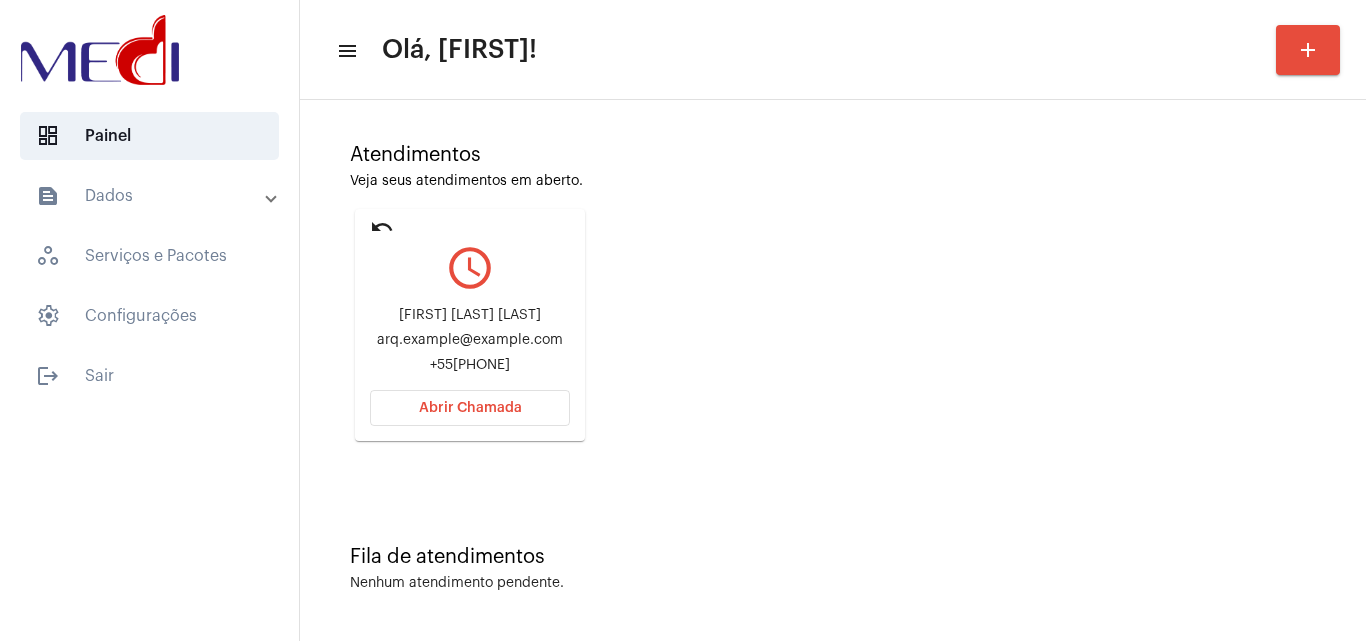 click on "arq.mayarastaczak@gmail.com" 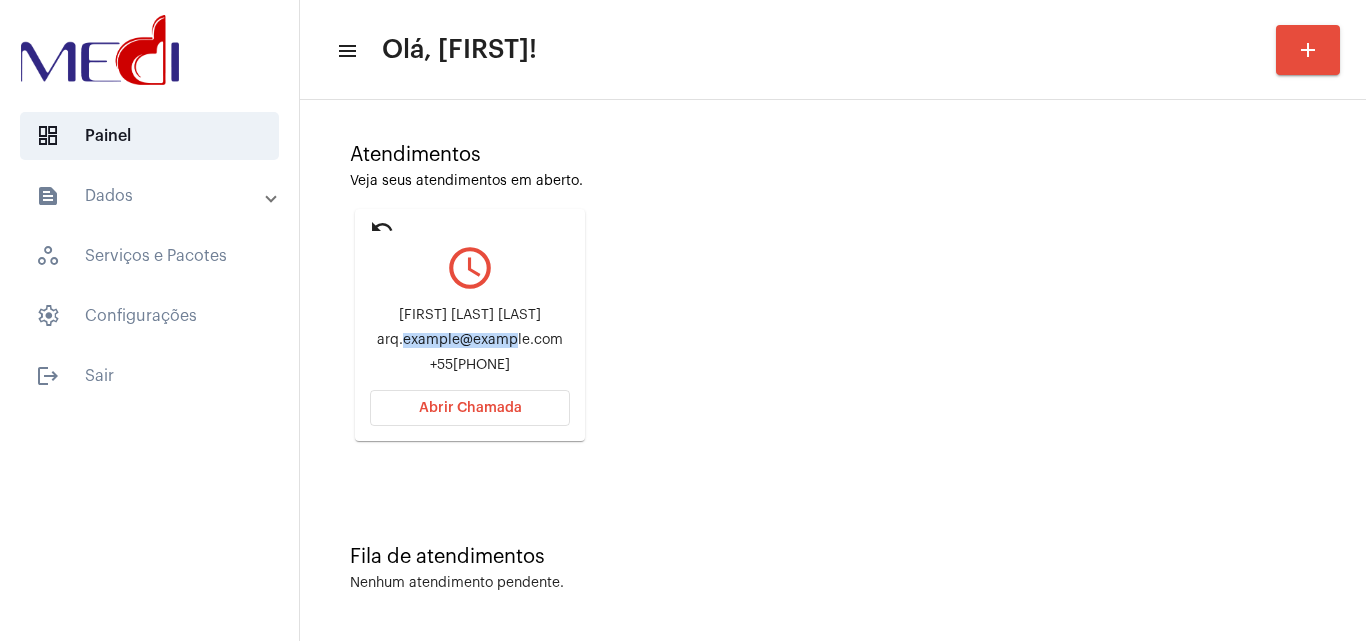 click on "arq.mayarastaczak@gmail.com" 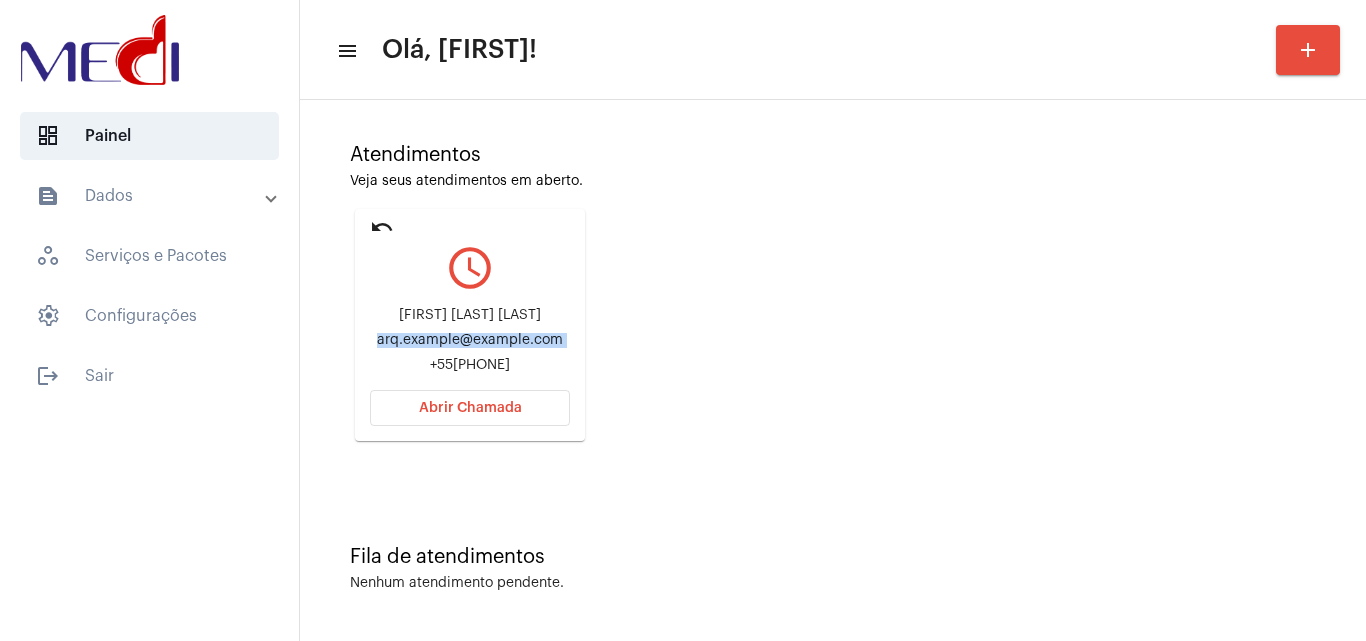 click on "arq.mayarastaczak@gmail.com" 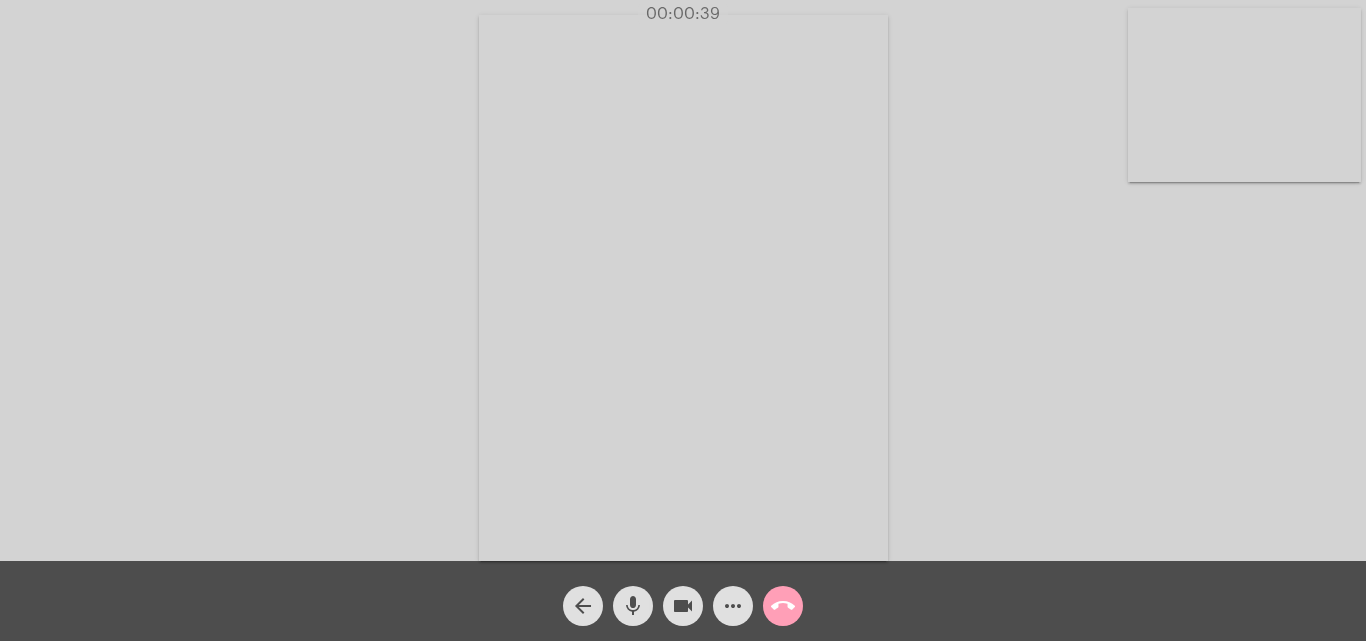 click on "call_end" 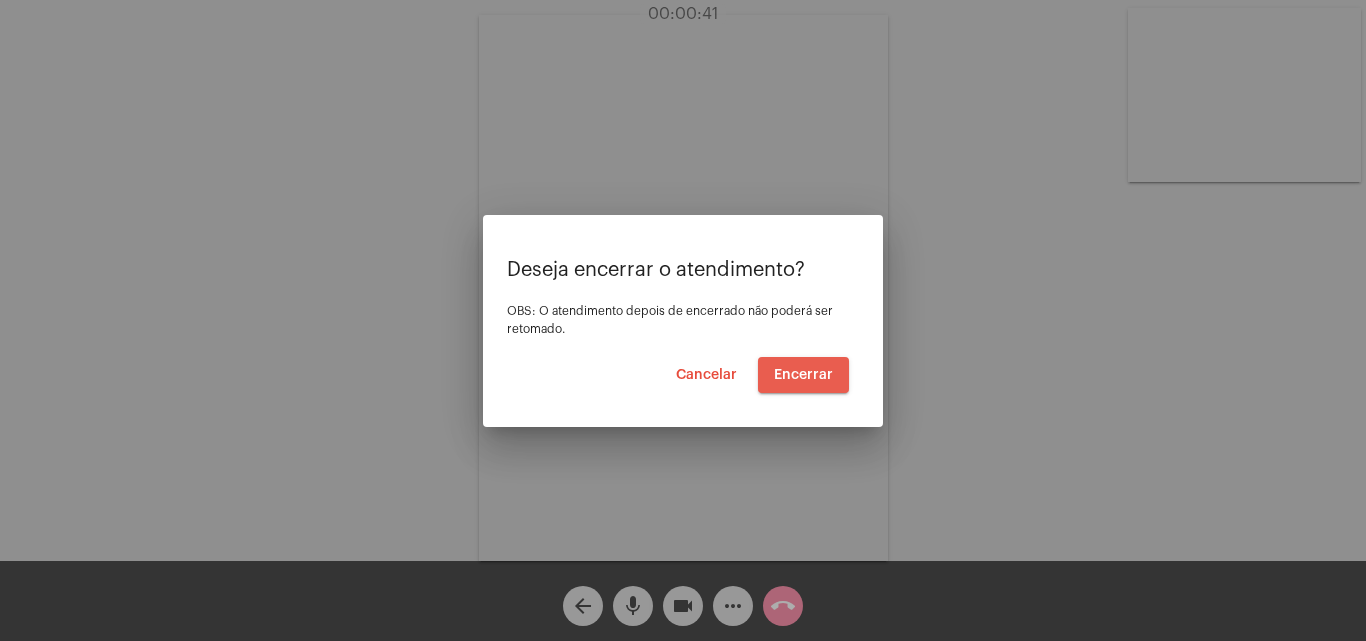 click on "Encerrar" at bounding box center [803, 375] 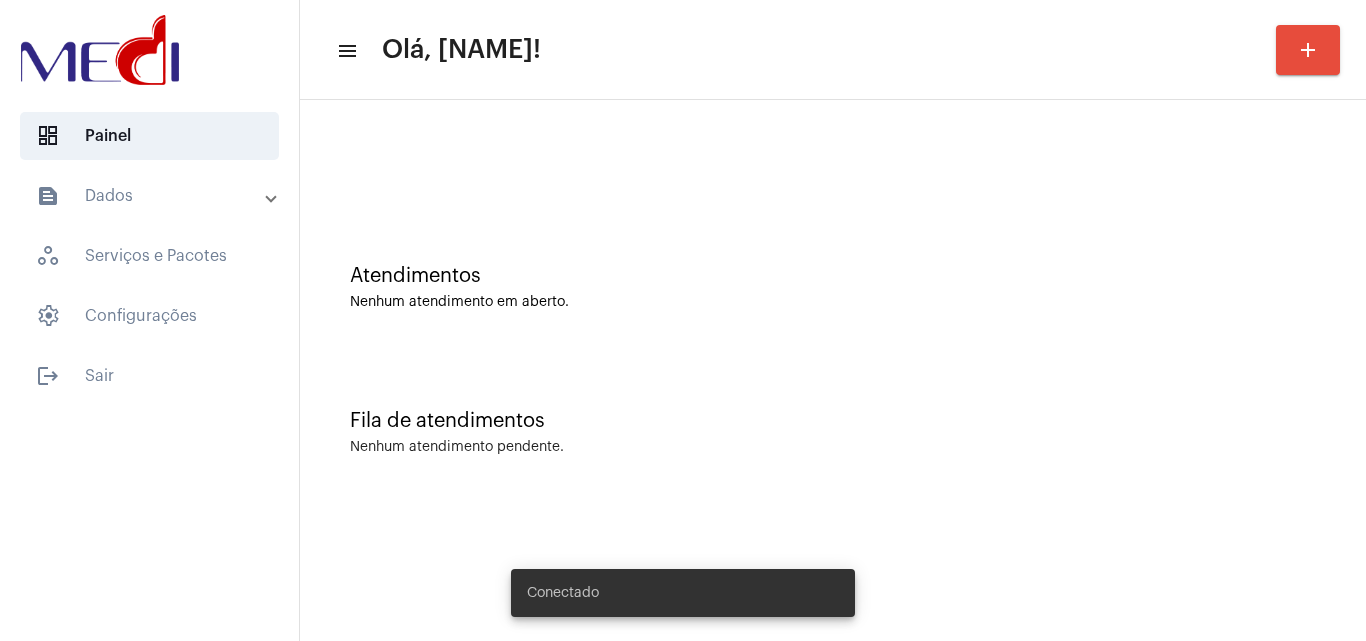 scroll, scrollTop: 0, scrollLeft: 0, axis: both 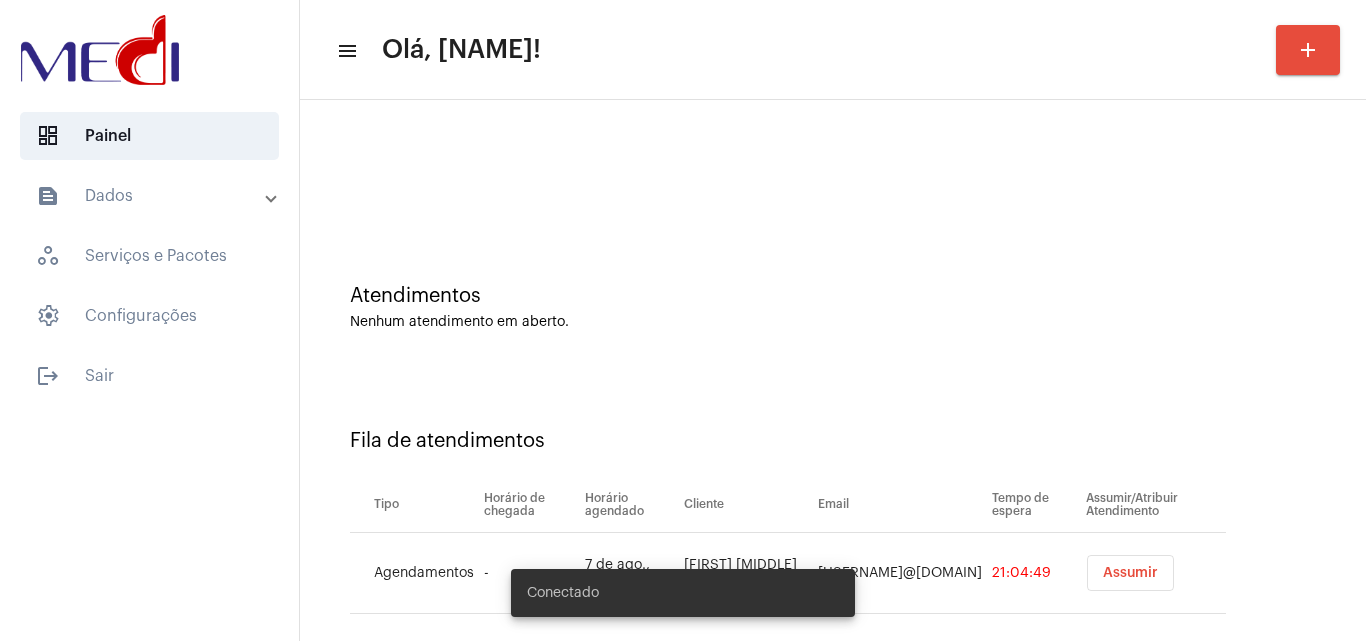 click on "Fila de atendimentos  Tipo   Horário de chegada   Horário agendado   Cliente   Email   Tempo de espera   Assumir/Atribuir Atendimento   Agendamentos   -   7 de ago., 13:00   [FIRST] [MIDDLE] [LAST]   [USERNAME]@[DOMAIN]   21:04:49   Assumir" 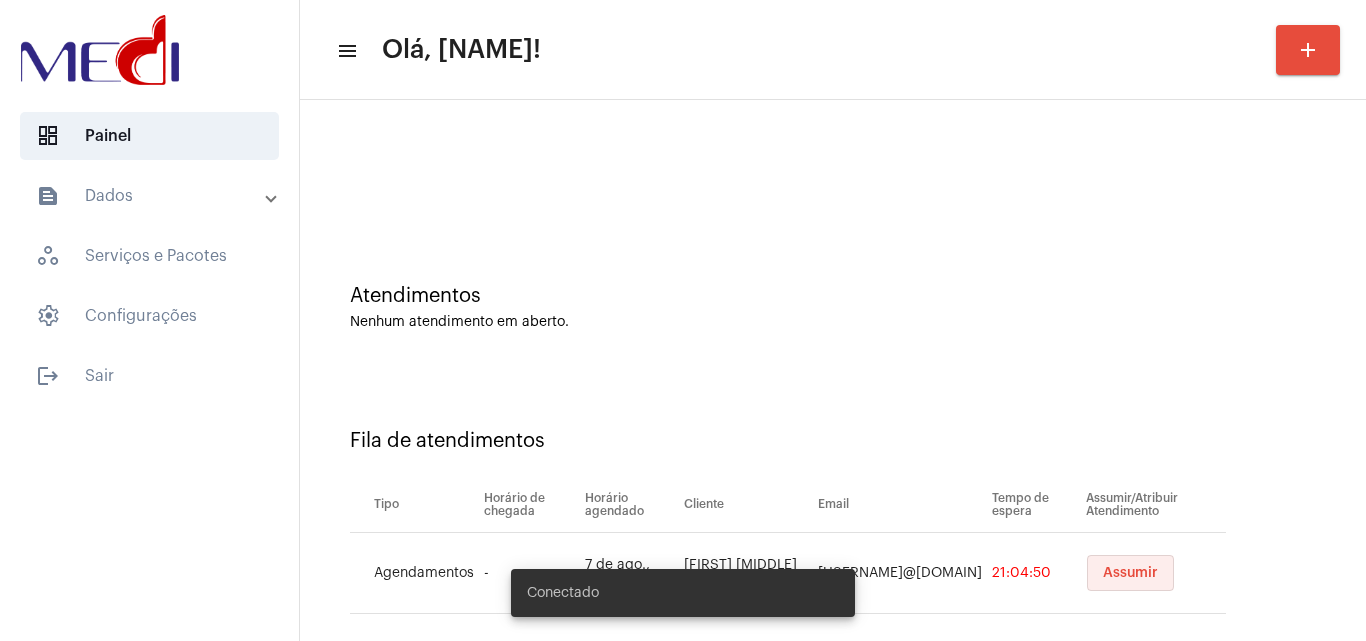 click on "Assumir" at bounding box center (1130, 573) 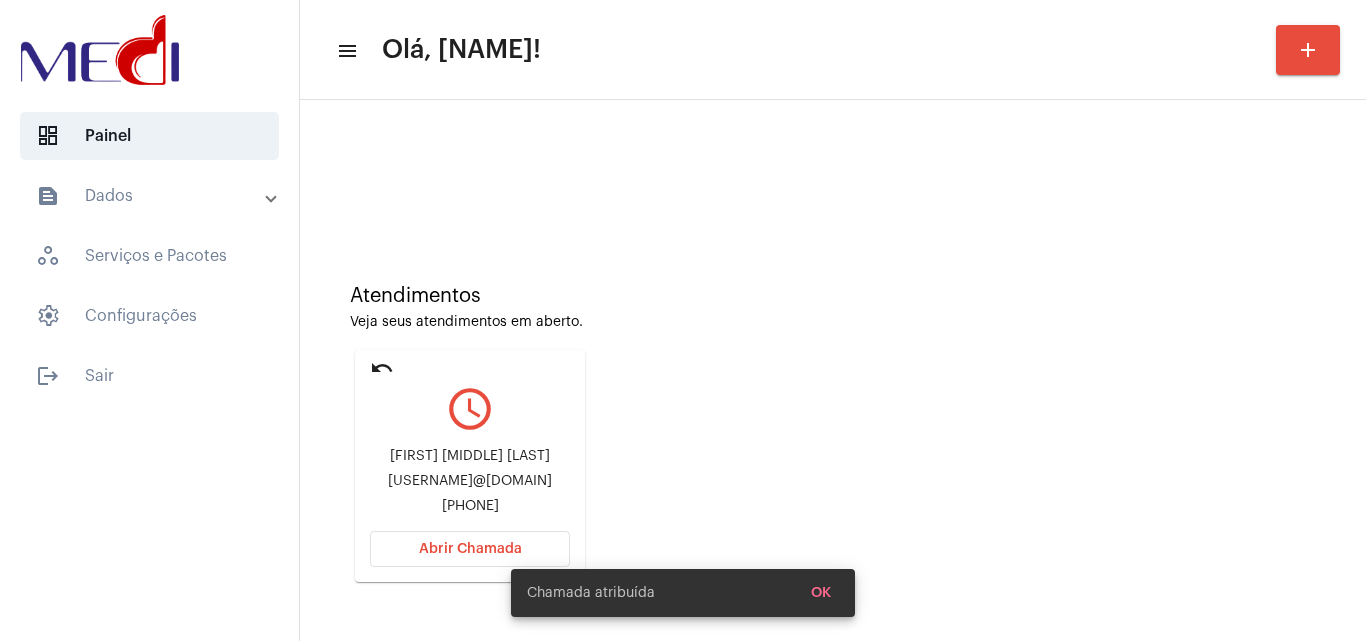 click on "tatiana.ortop@gmail.com" 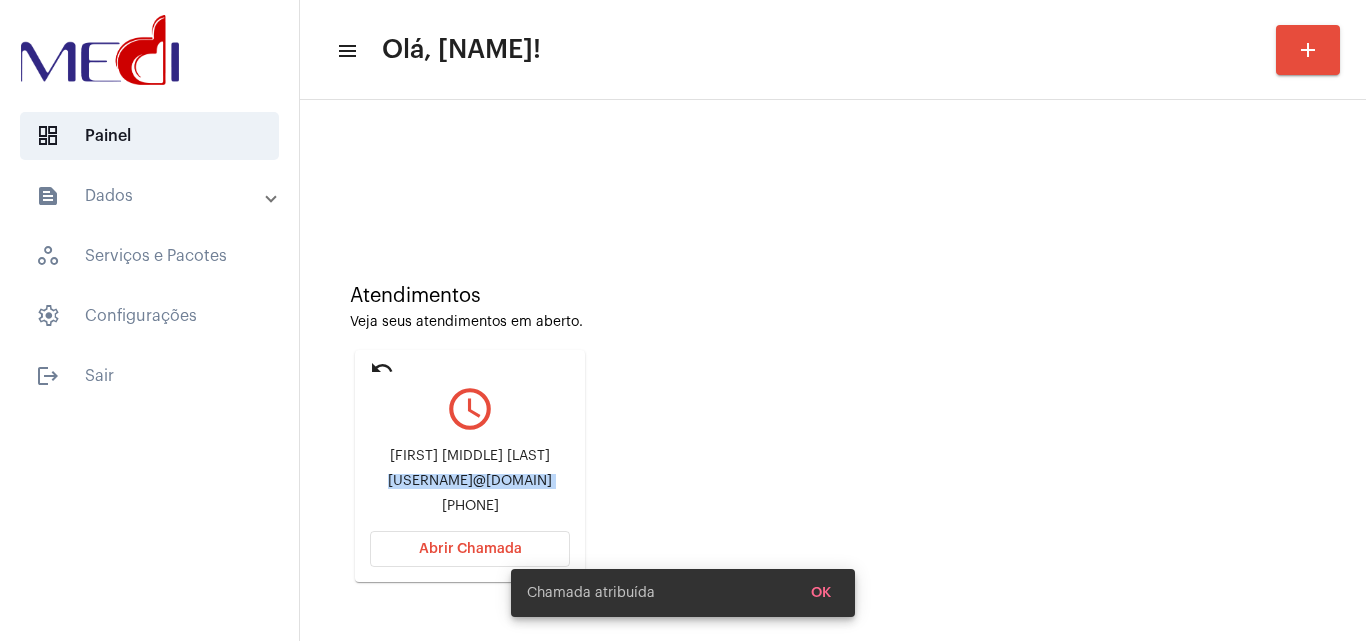 click on "tatiana.ortop@gmail.com" 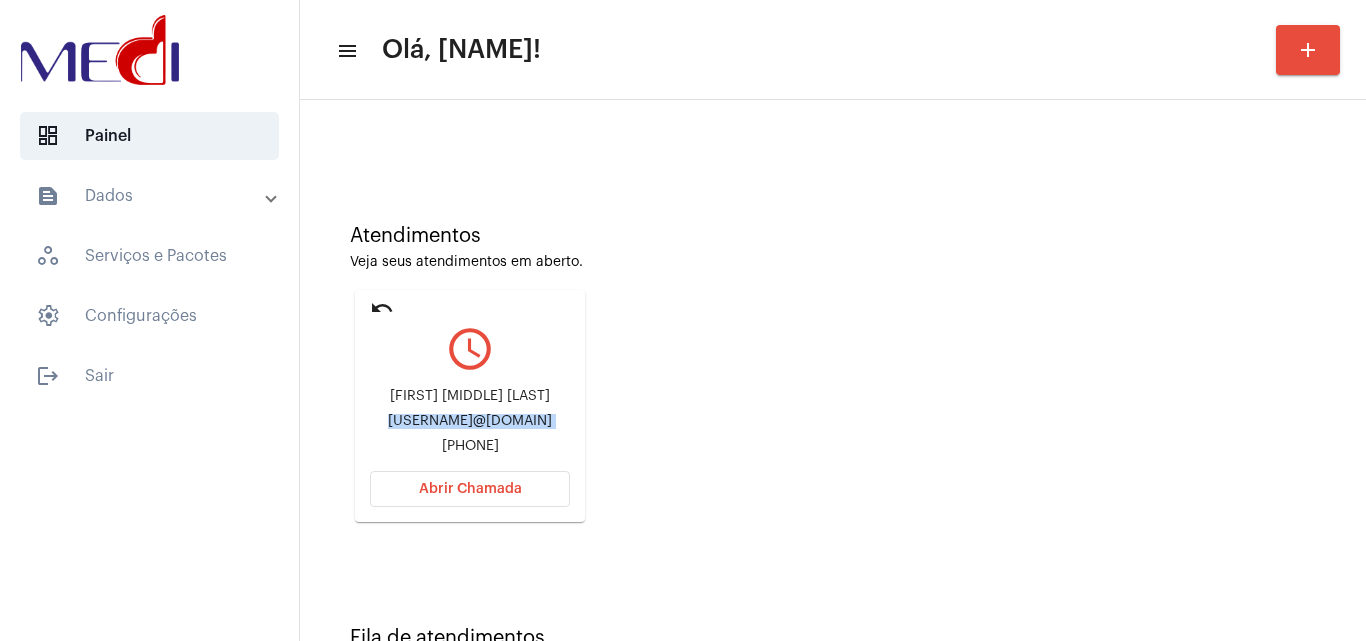 scroll, scrollTop: 141, scrollLeft: 0, axis: vertical 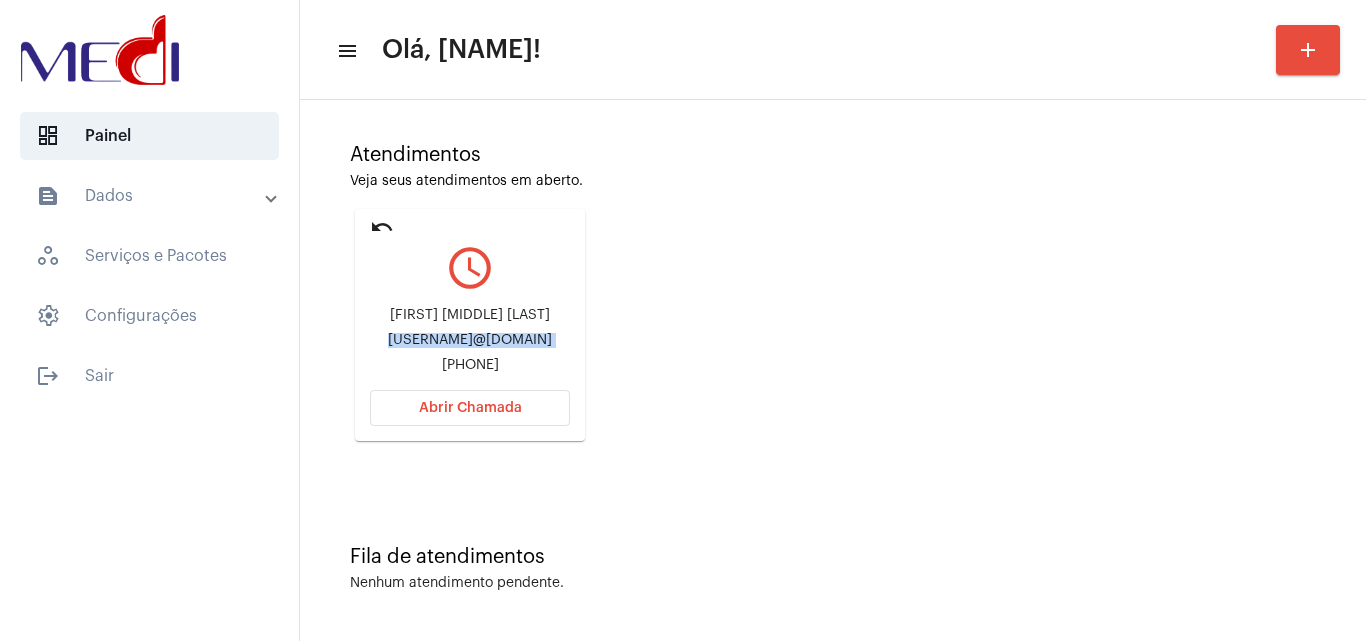 drag, startPoint x: 501, startPoint y: 408, endPoint x: 466, endPoint y: 421, distance: 37.336308 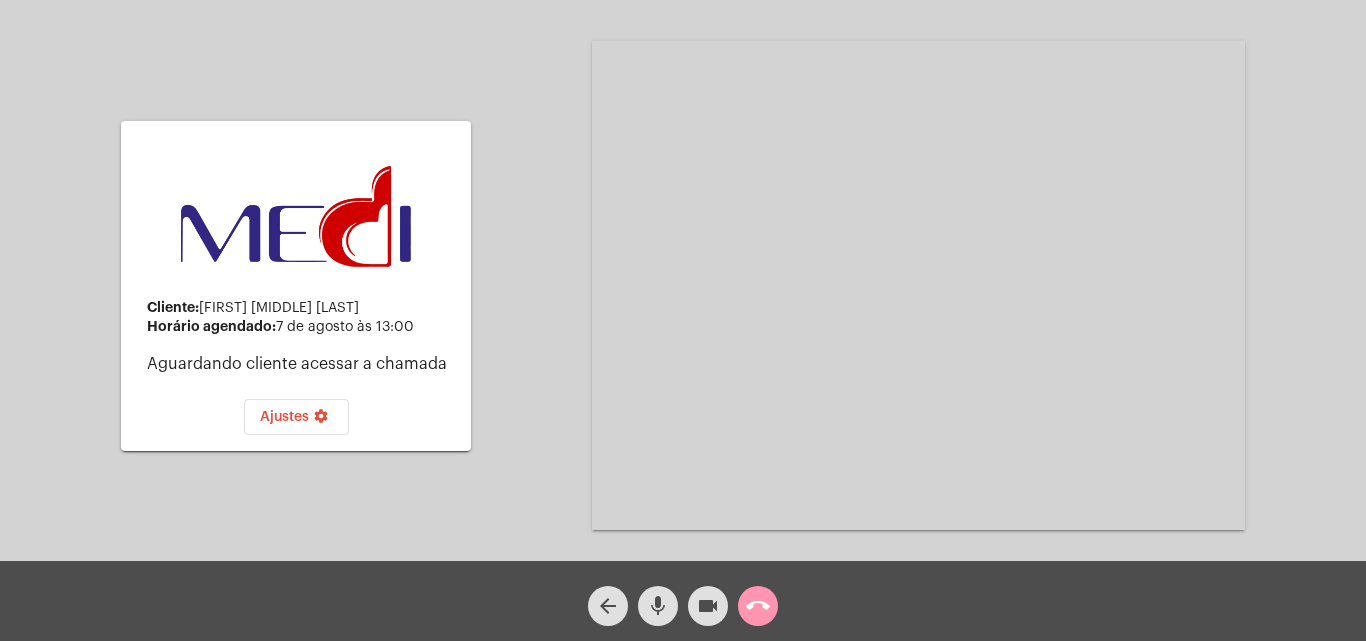 click on "call_end" 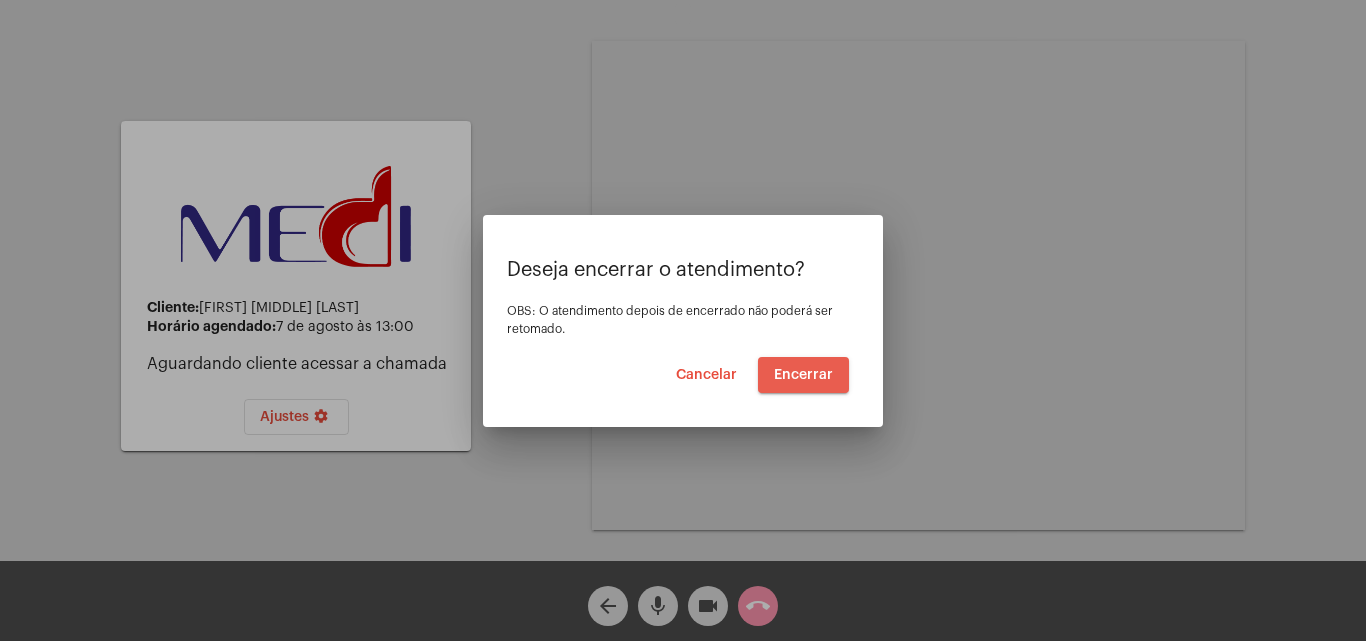 click on "Encerrar" at bounding box center (803, 375) 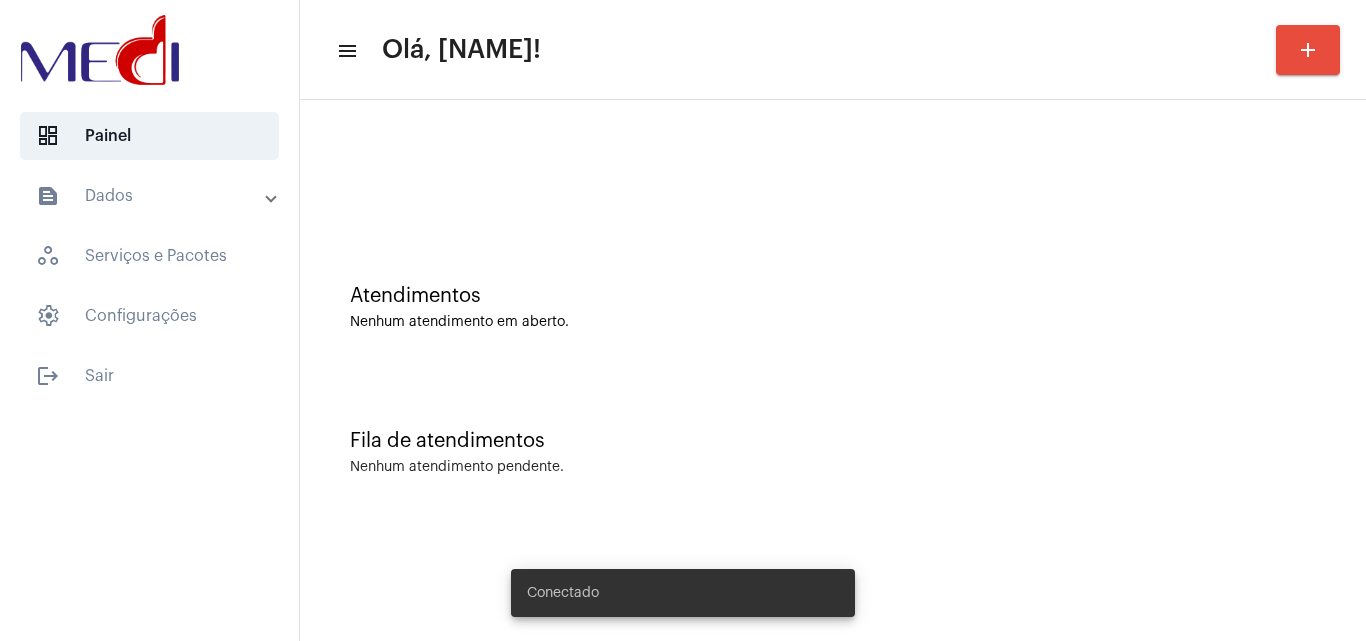 scroll, scrollTop: 0, scrollLeft: 0, axis: both 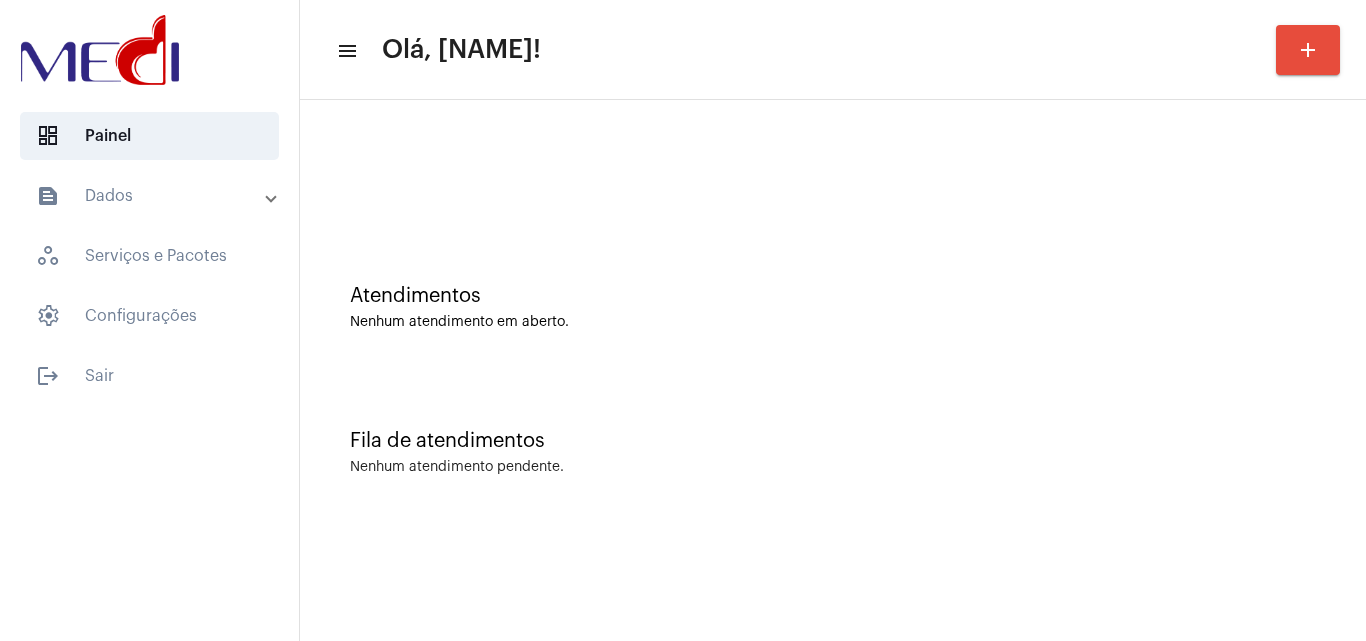 click on "Fila de atendimentos Nenhum atendimento pendente." 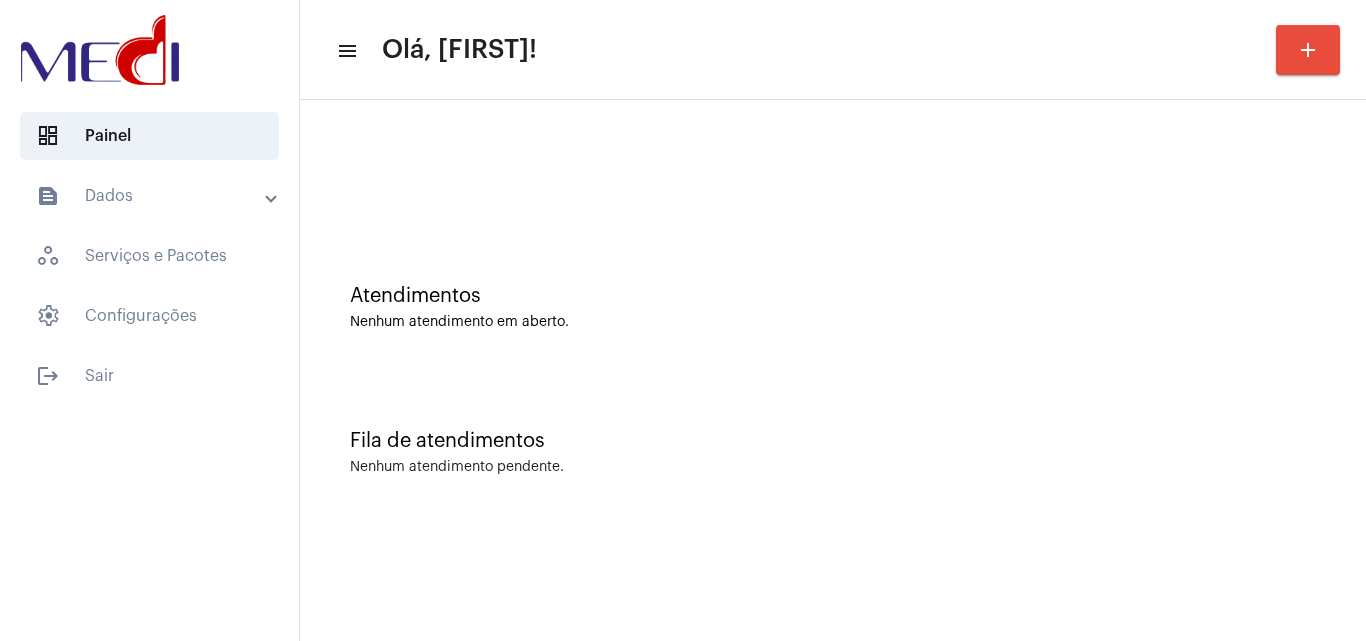 scroll, scrollTop: 0, scrollLeft: 0, axis: both 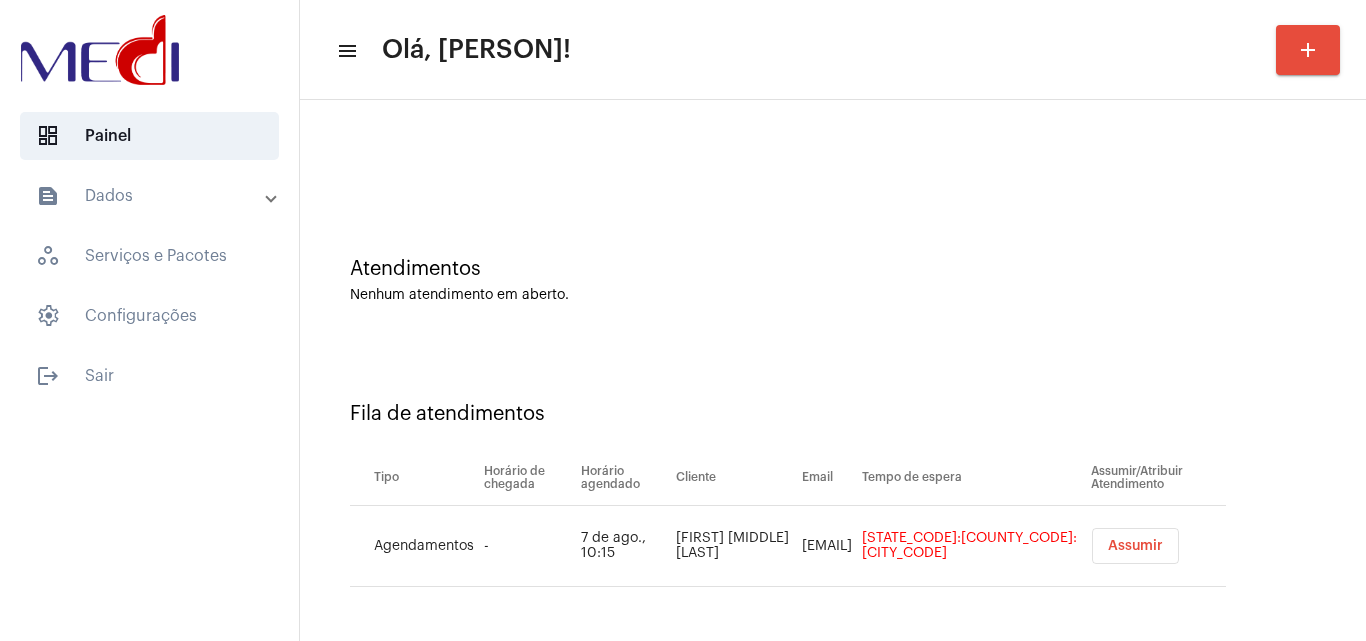 click on "Assumir" at bounding box center [1135, 546] 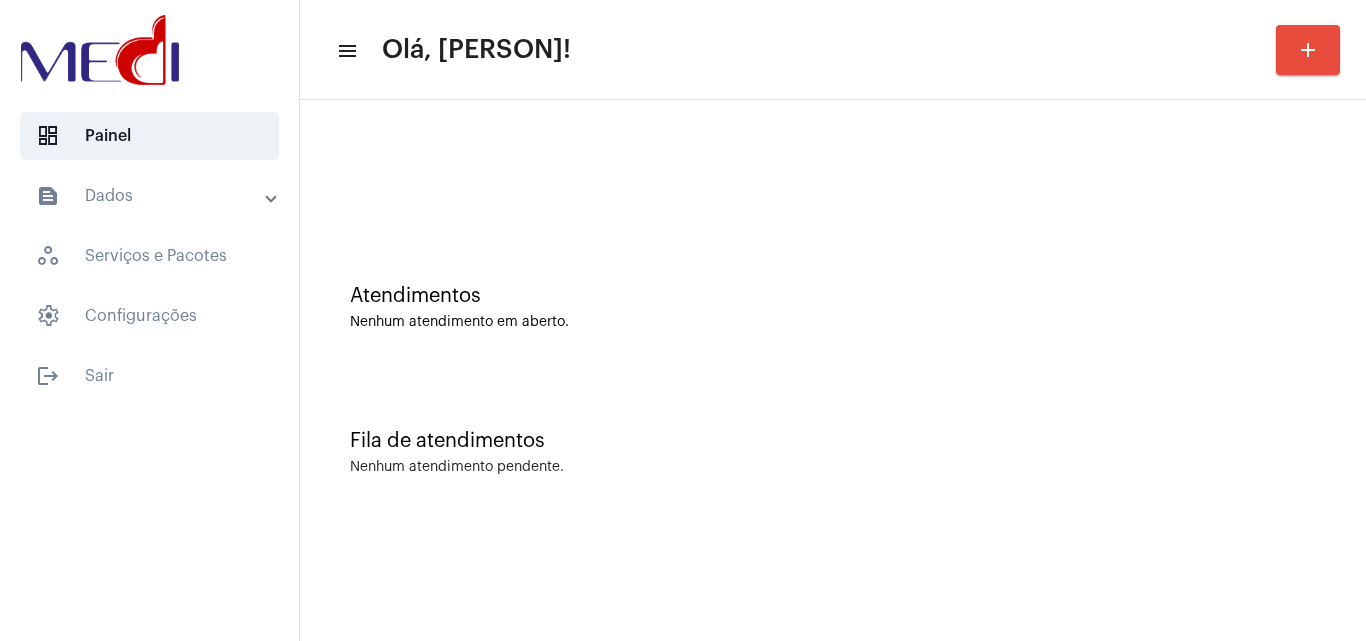 scroll, scrollTop: 0, scrollLeft: 0, axis: both 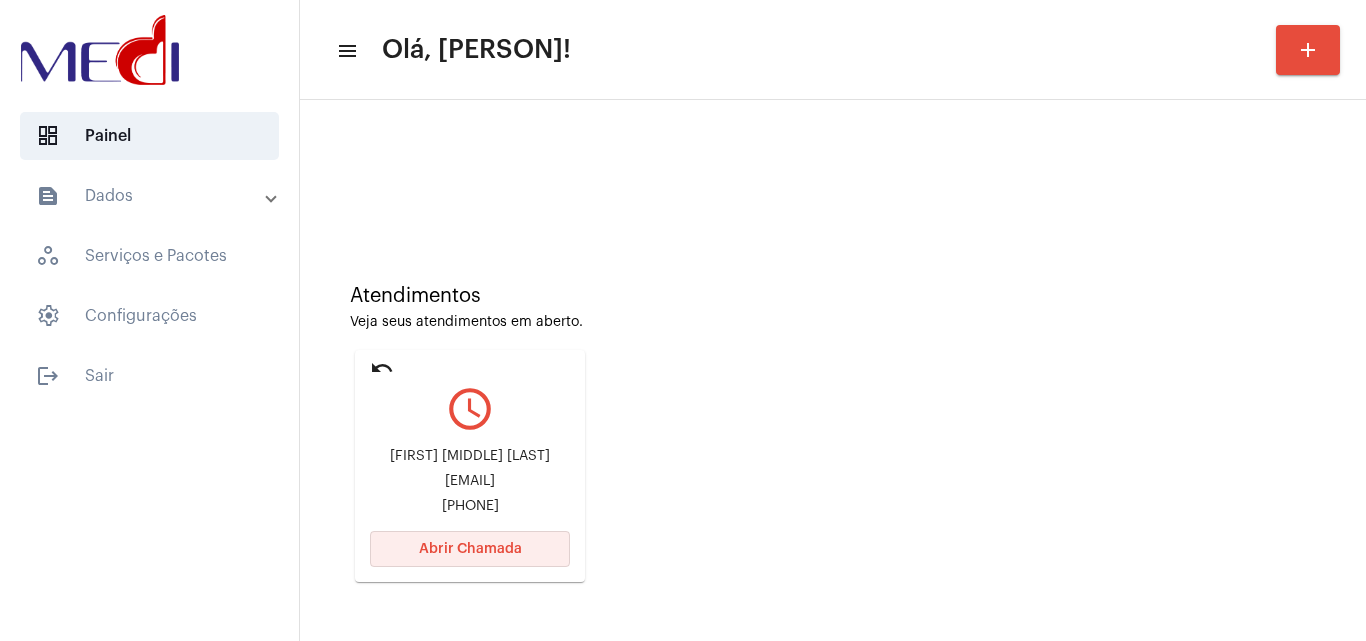 click on "Abrir Chamada" 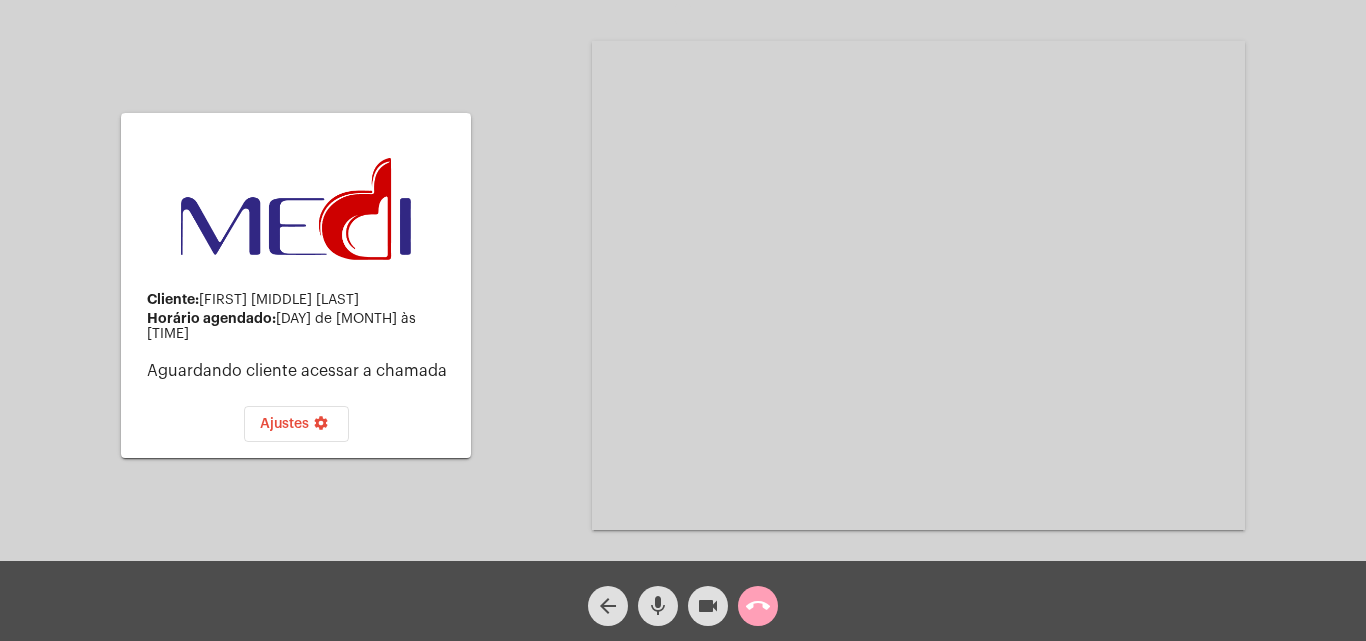 click on "call_end" 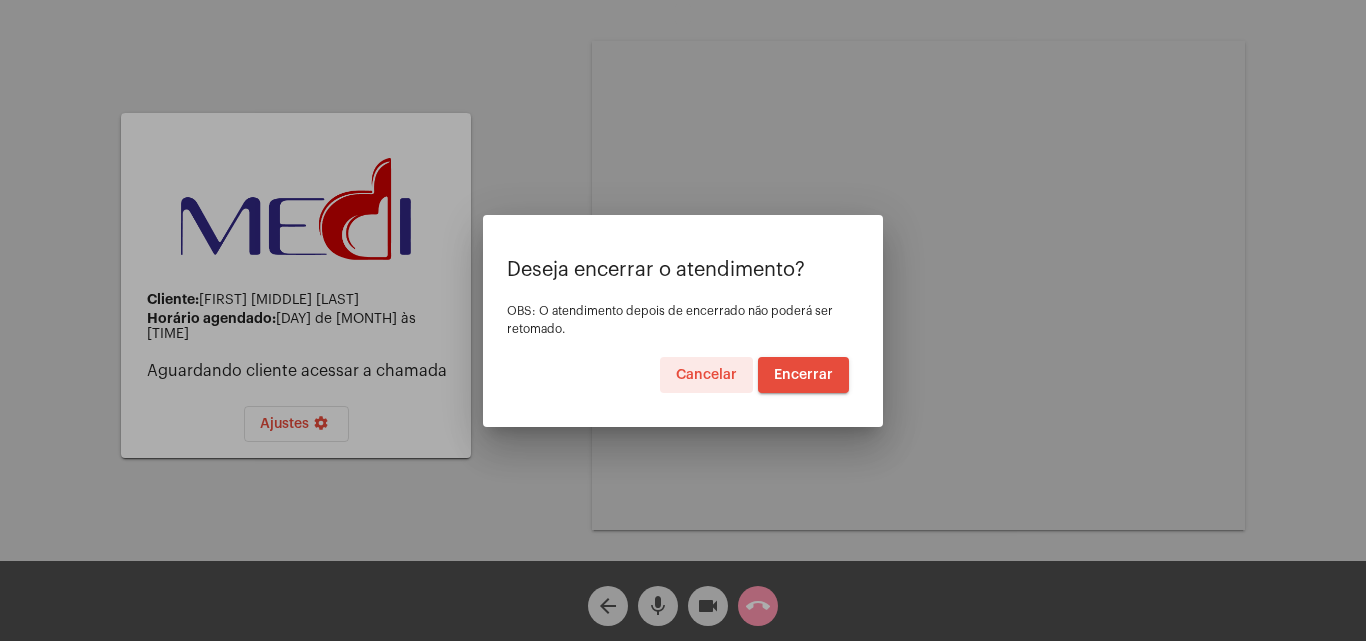 click on "Encerrar" at bounding box center (803, 375) 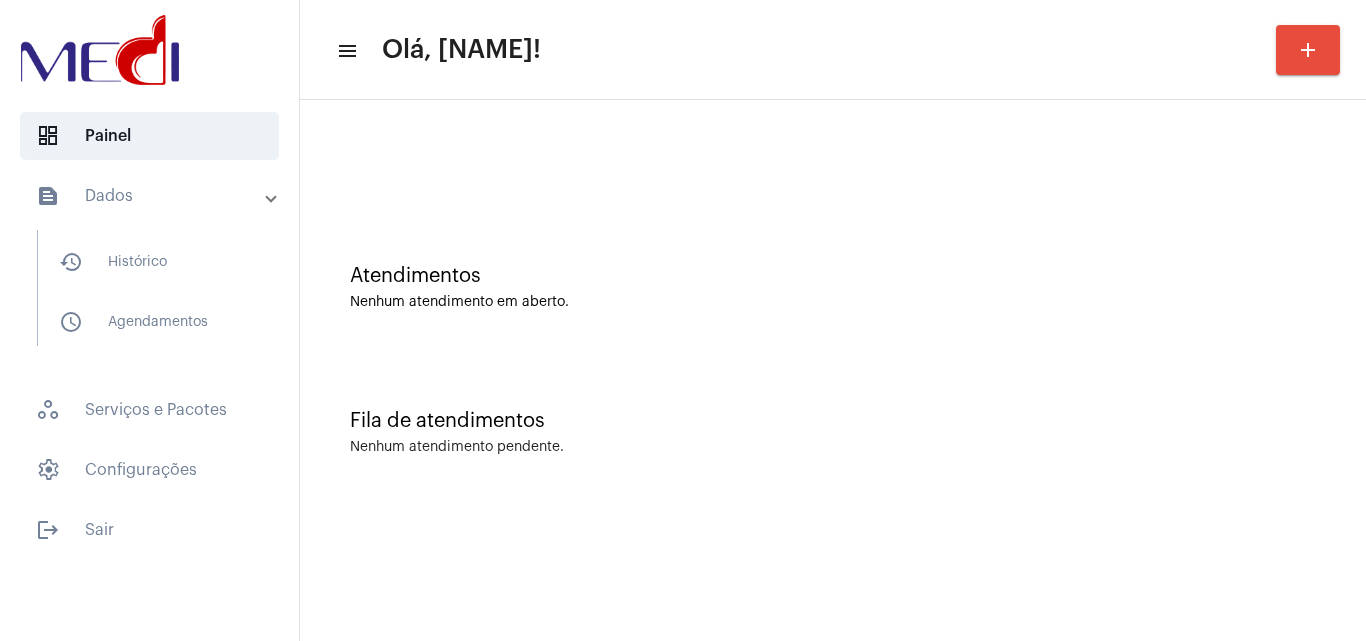 scroll, scrollTop: 0, scrollLeft: 0, axis: both 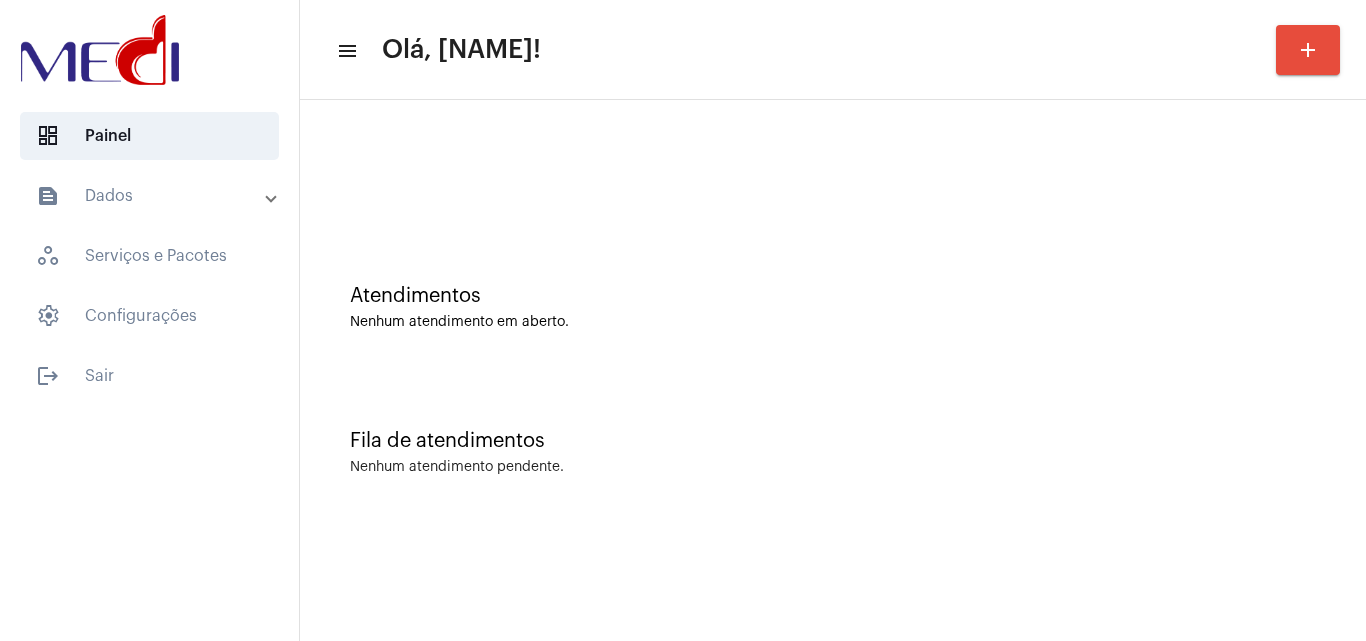 click on "Fila de atendimentos Nenhum atendimento pendente." 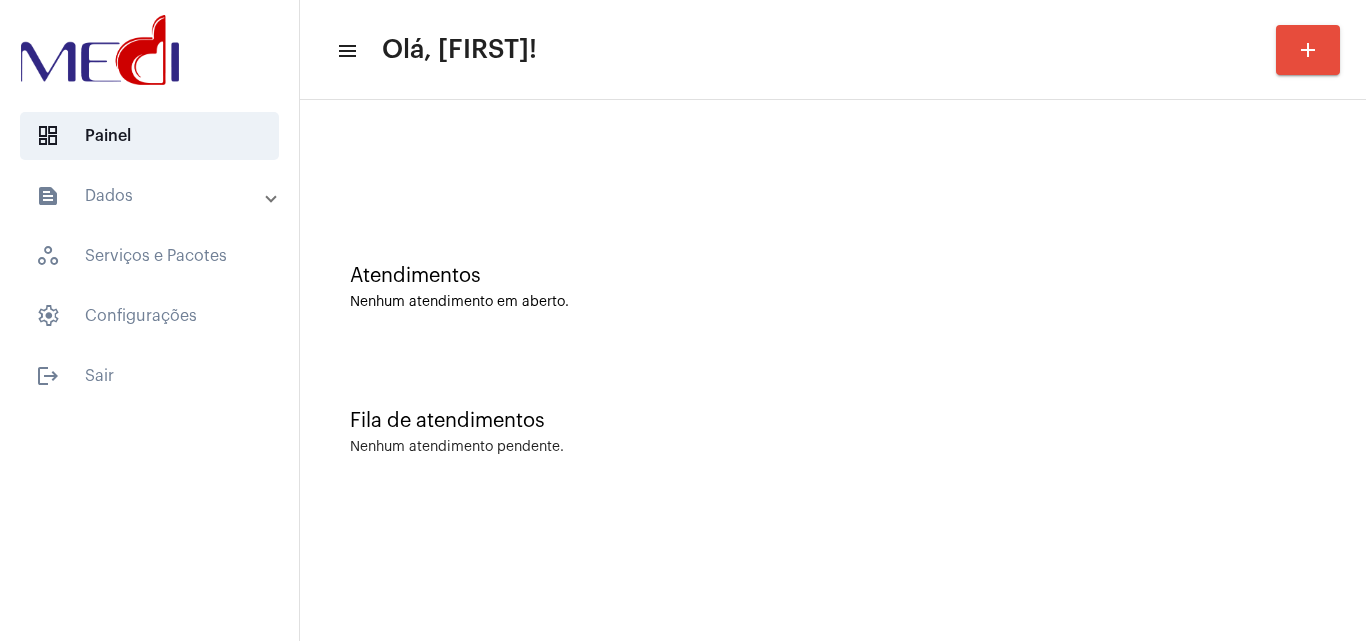 scroll, scrollTop: 0, scrollLeft: 0, axis: both 